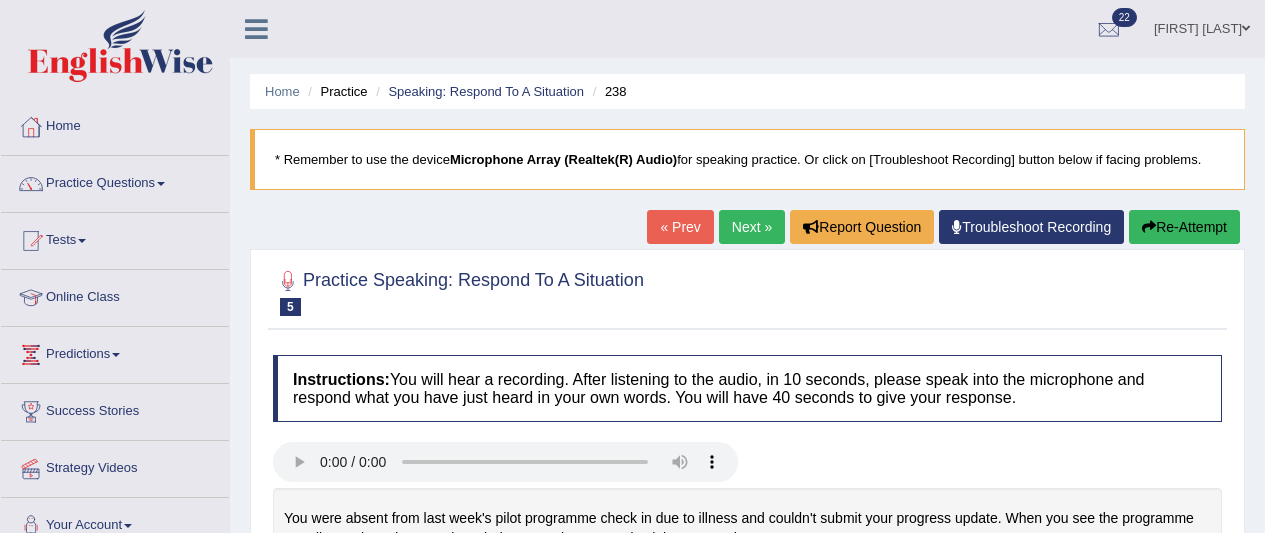 scroll, scrollTop: 254, scrollLeft: 0, axis: vertical 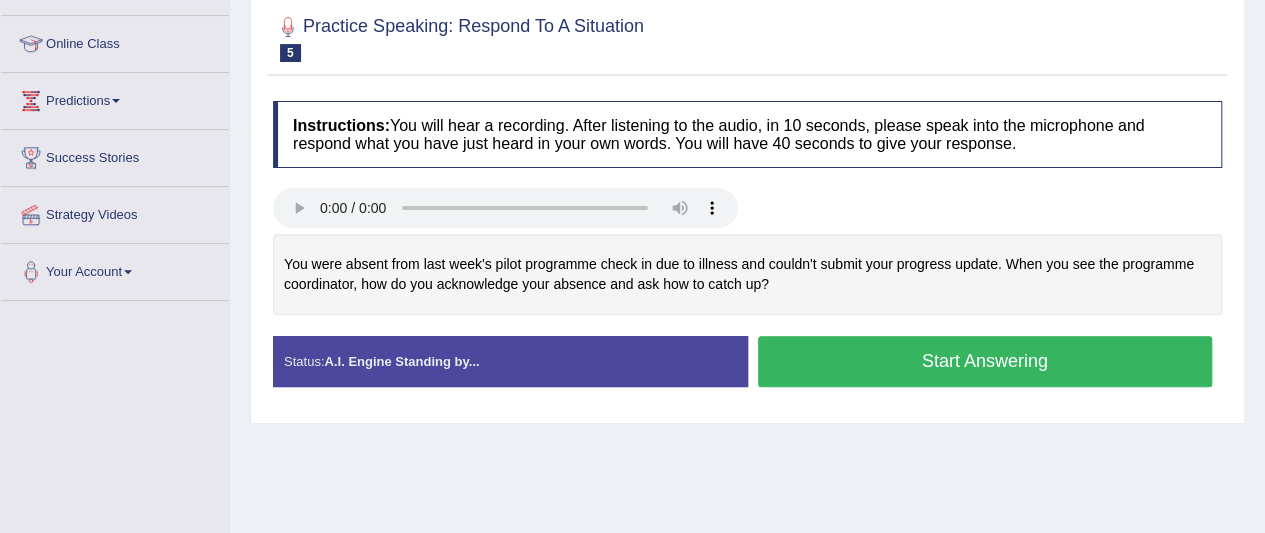 click on "Start Answering" at bounding box center [985, 361] 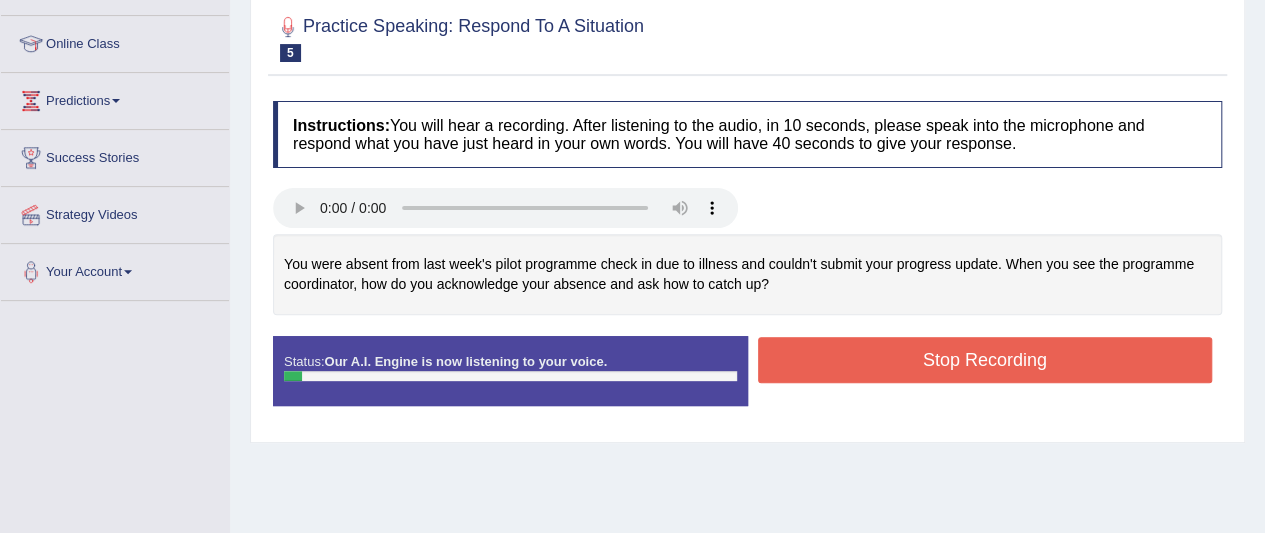 click on "Stop Recording" at bounding box center (985, 360) 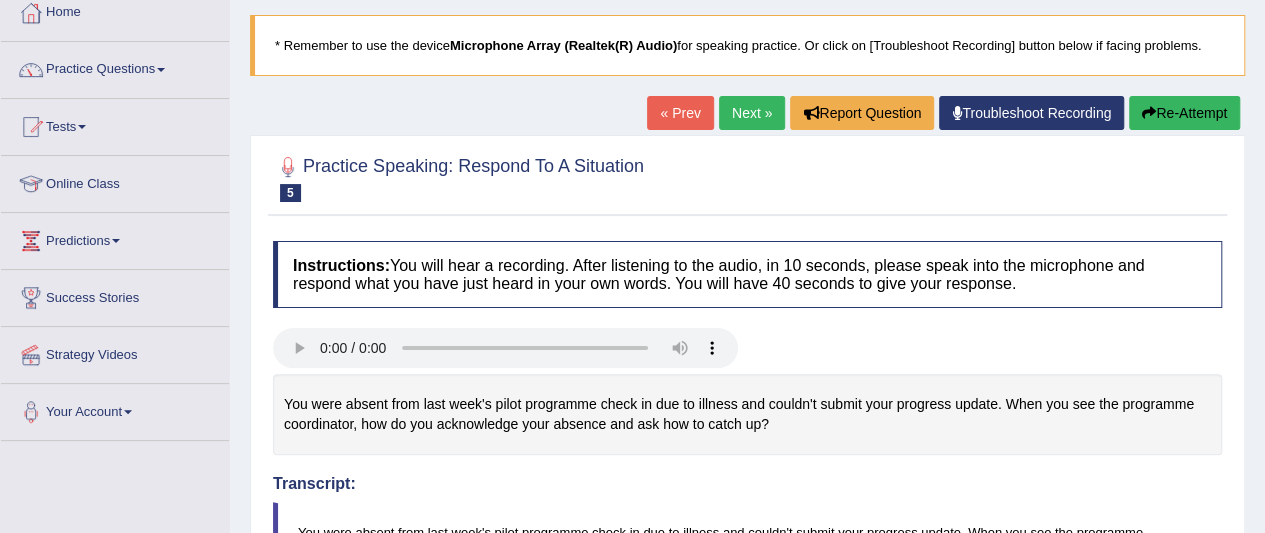 scroll, scrollTop: 0, scrollLeft: 0, axis: both 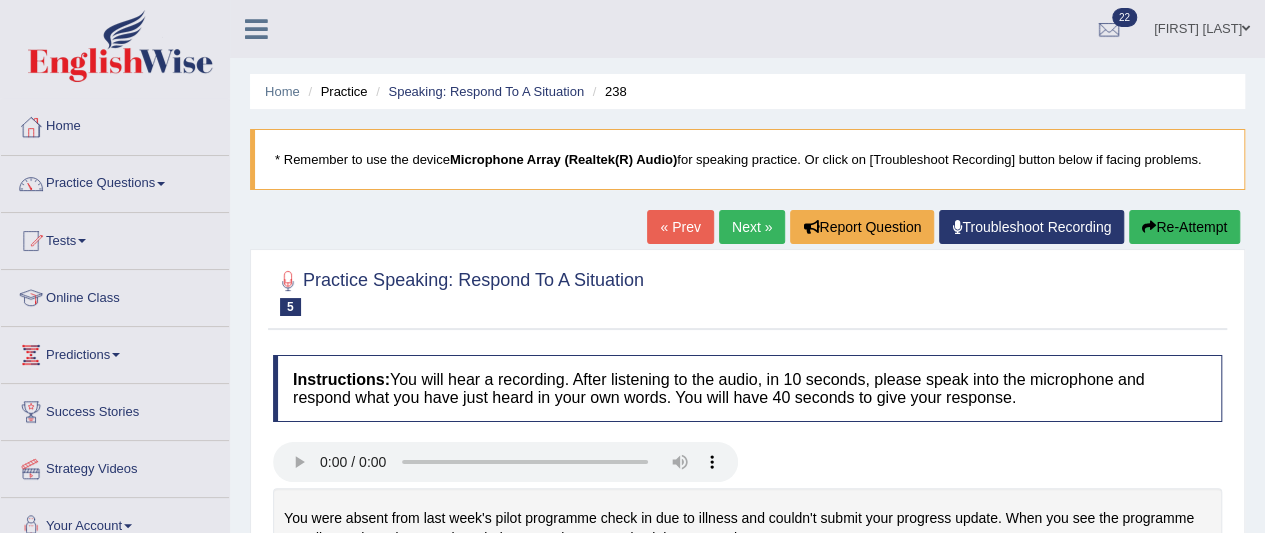 click on "Next »" at bounding box center (752, 227) 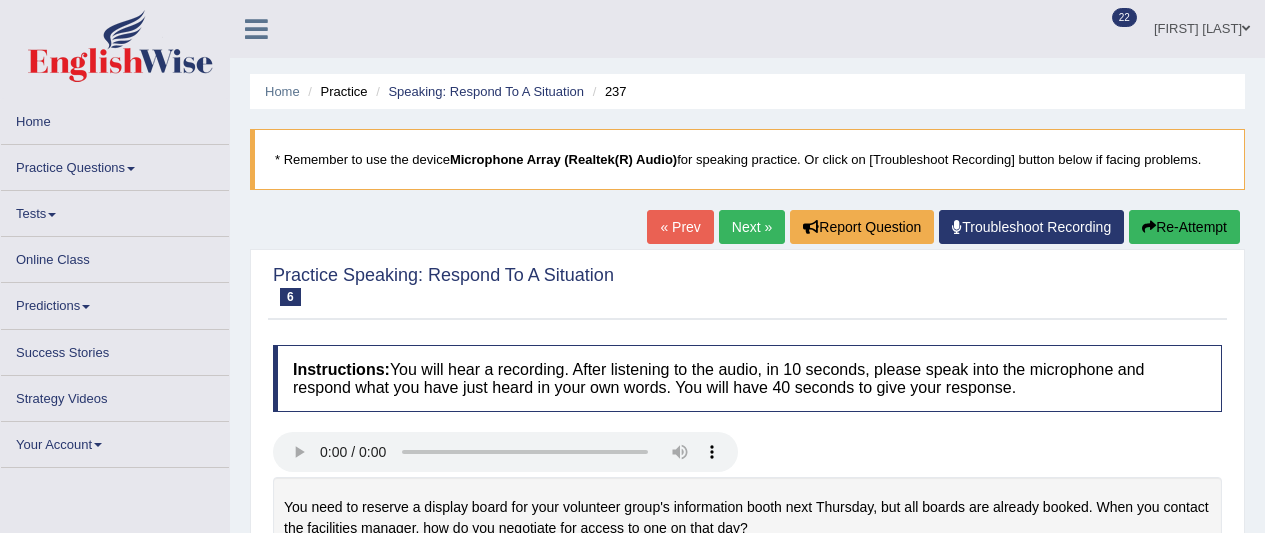scroll, scrollTop: 208, scrollLeft: 0, axis: vertical 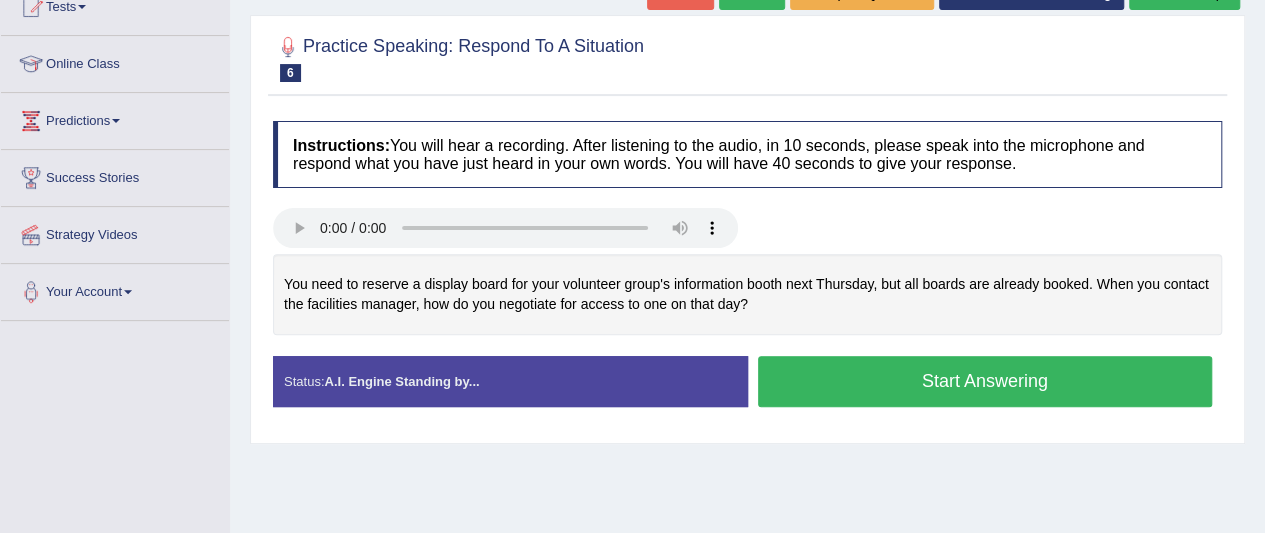 click on "Start Answering" at bounding box center [985, 381] 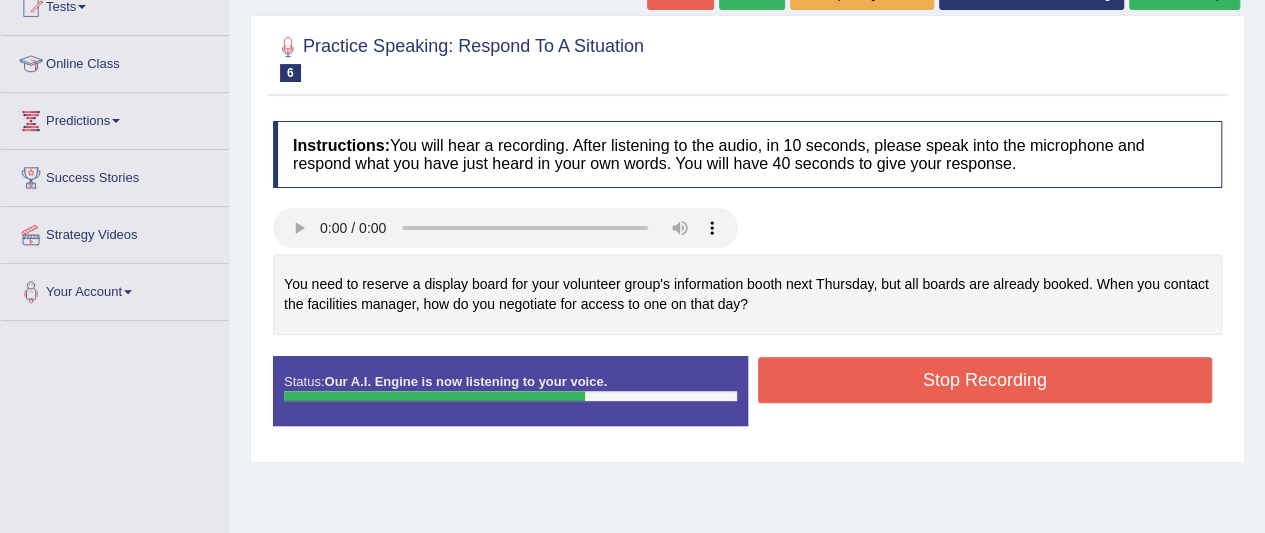 click on "Stop Recording" at bounding box center [985, 380] 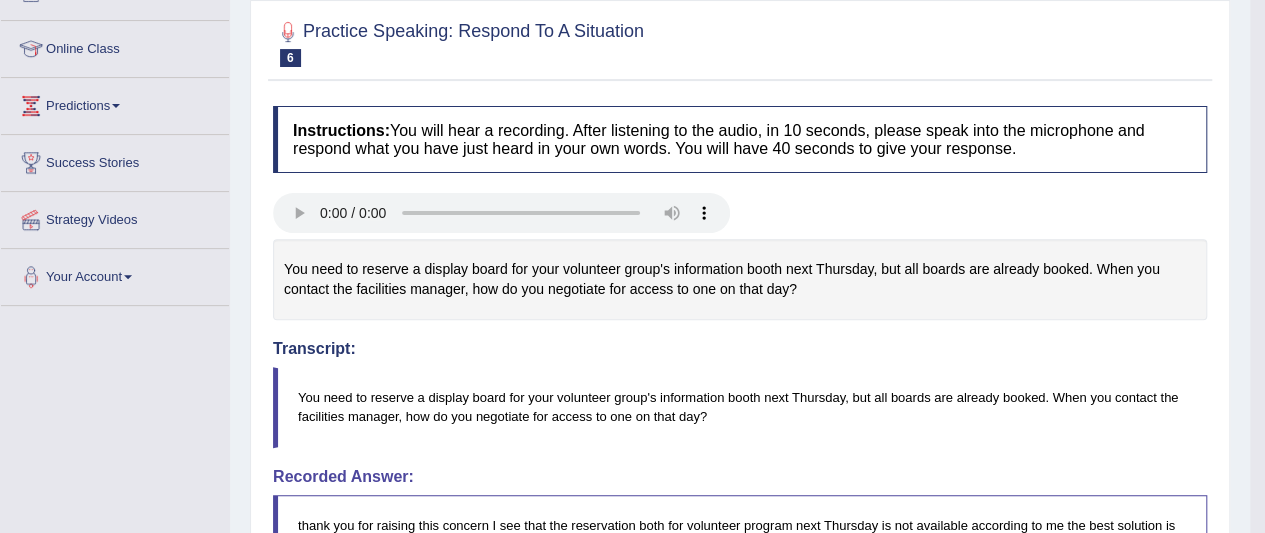 scroll, scrollTop: 0, scrollLeft: 0, axis: both 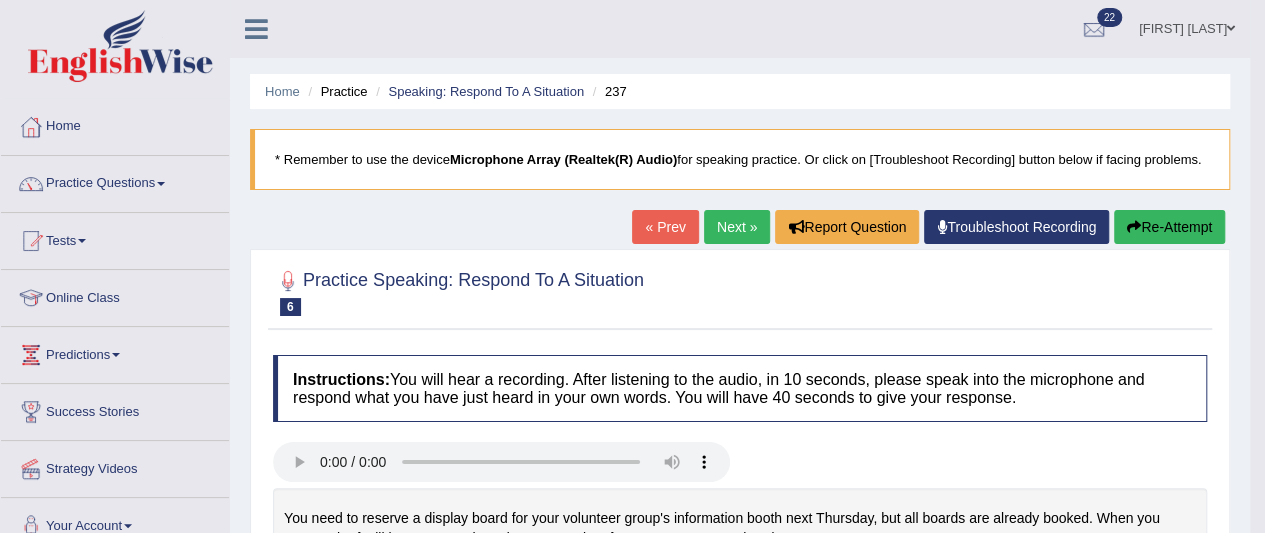 click on "Next »" at bounding box center (737, 227) 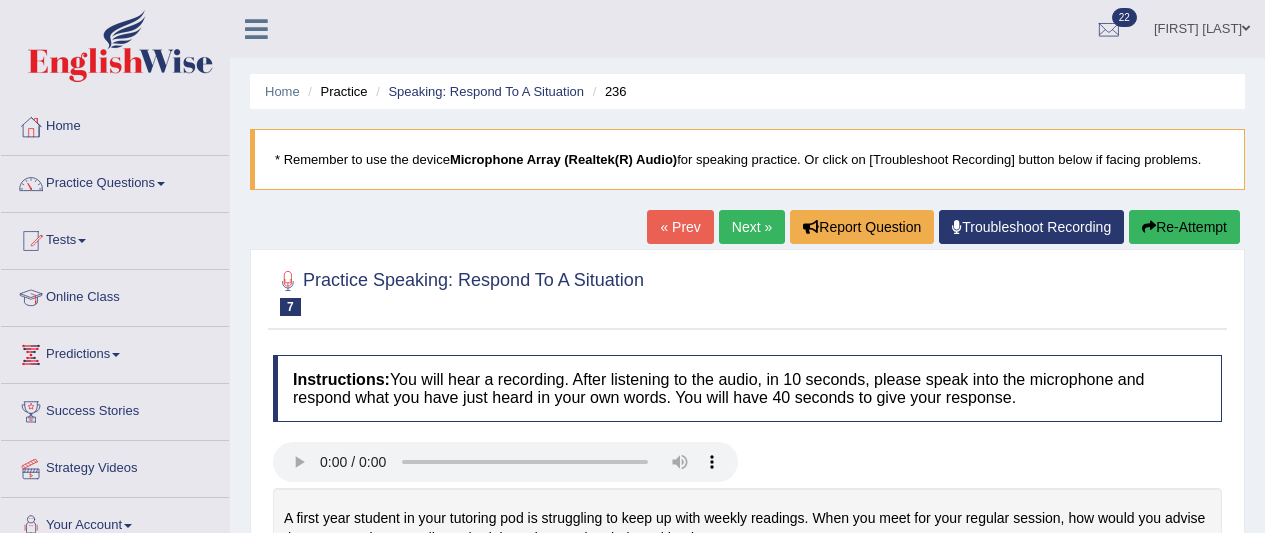 scroll, scrollTop: 246, scrollLeft: 0, axis: vertical 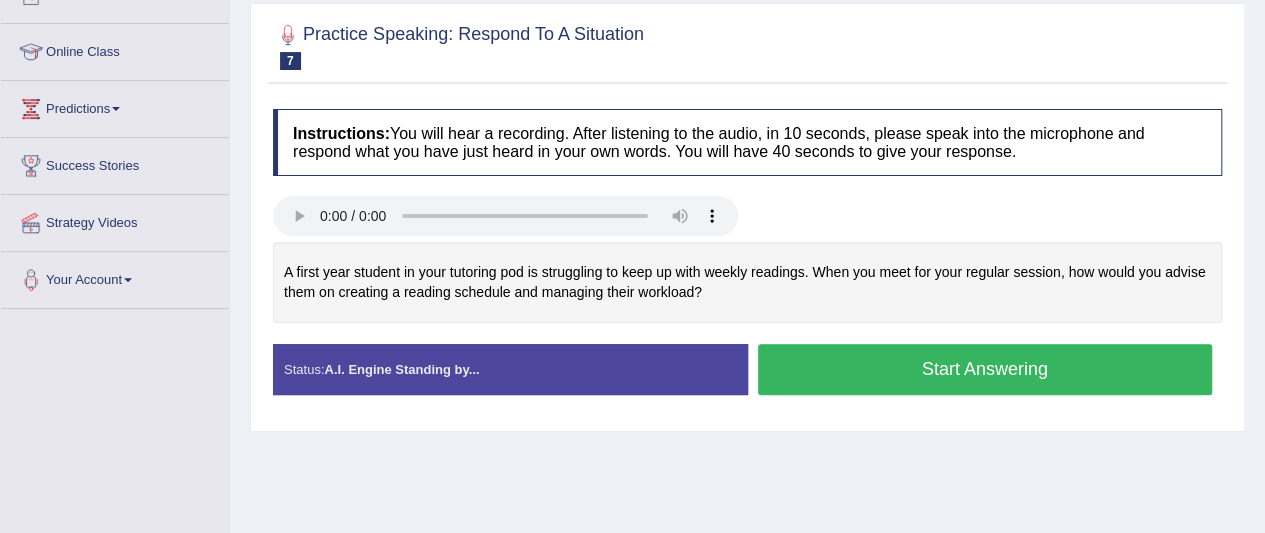 click on "Start Answering" at bounding box center [985, 369] 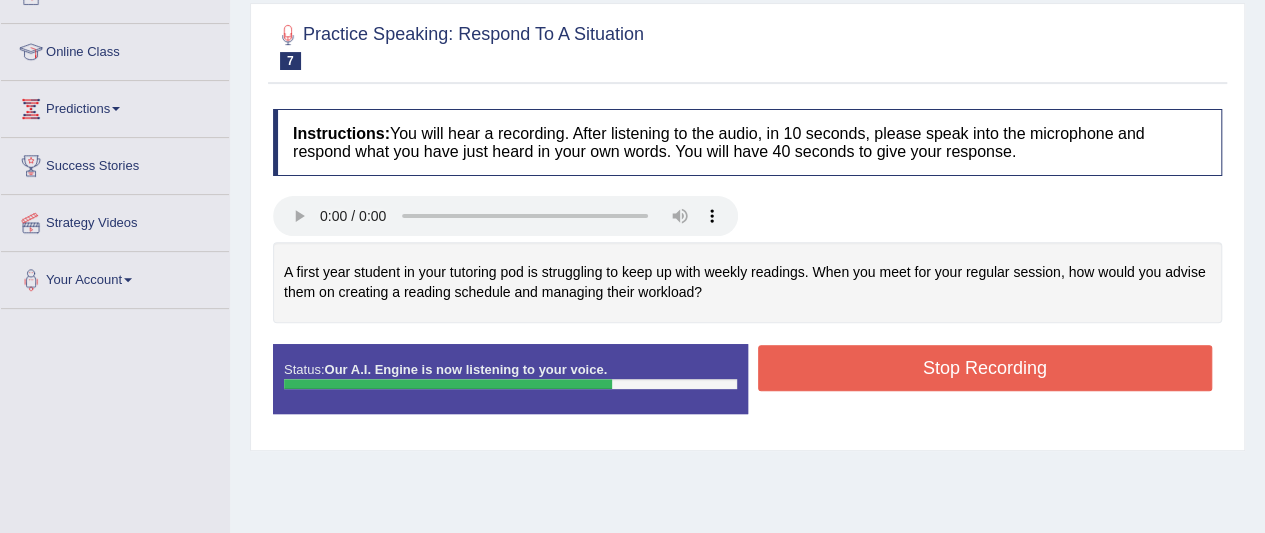 click on "Stop Recording" at bounding box center (985, 368) 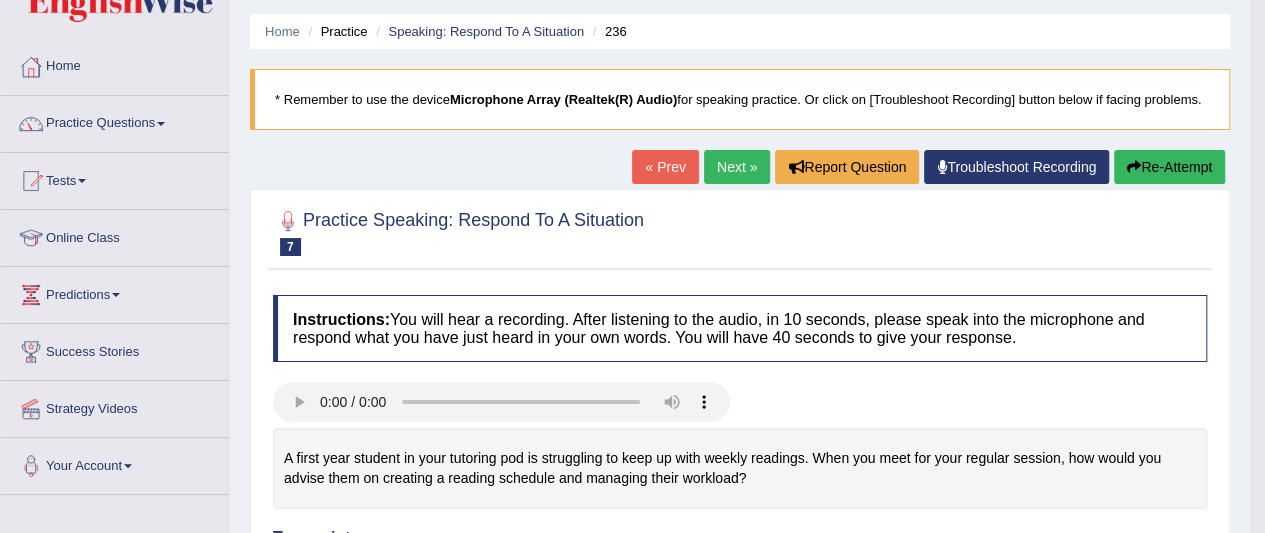scroll, scrollTop: 62, scrollLeft: 0, axis: vertical 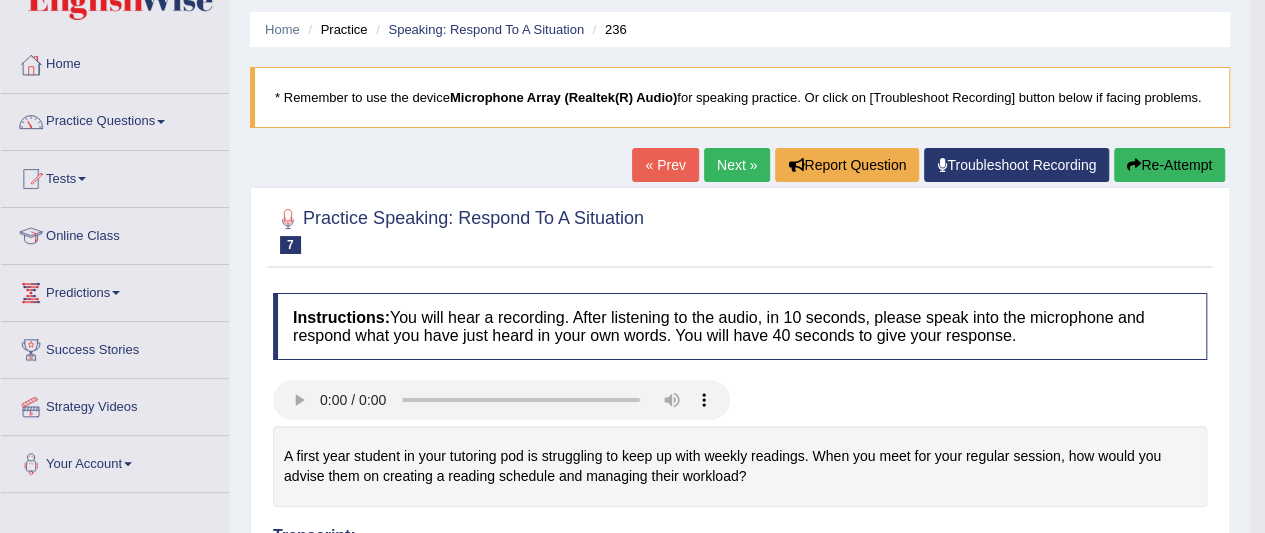 click on "Next »" at bounding box center [737, 165] 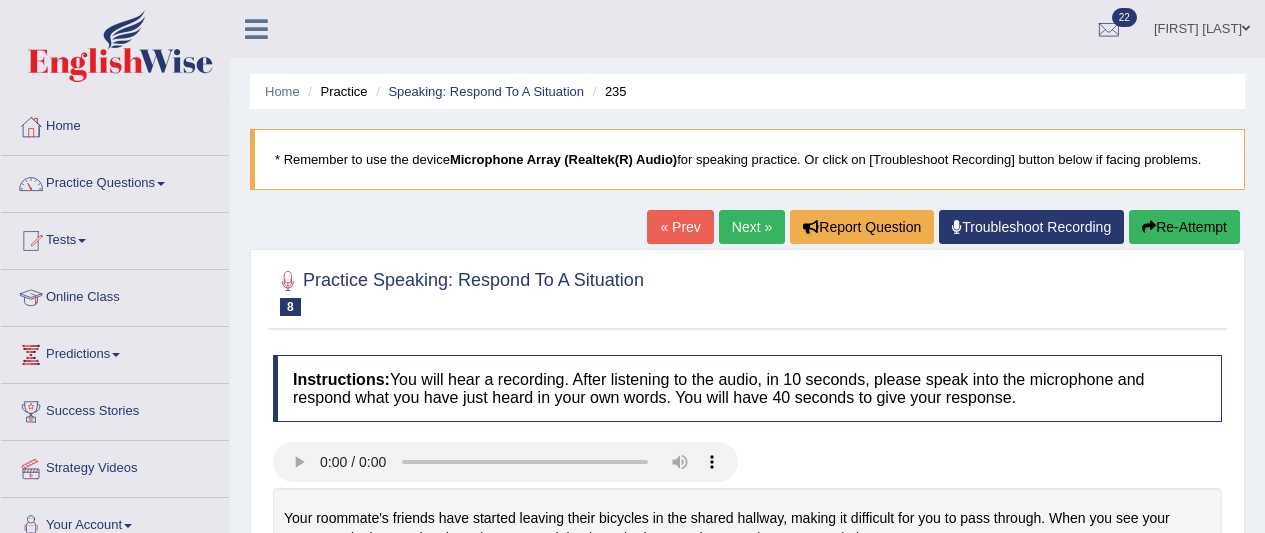 scroll, scrollTop: 148, scrollLeft: 0, axis: vertical 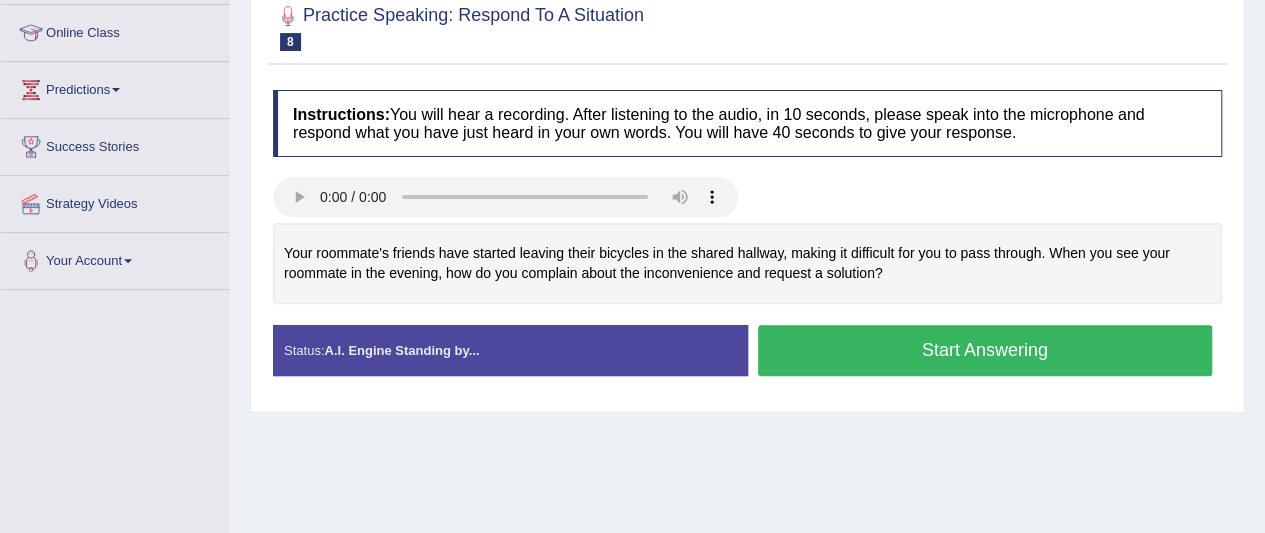 click on "Your roommate's friends have started leaving their bicycles in the shared hallway, making it difficult for you to pass through. When you see your roommate in the evening, how do you complain about the inconvenience and request a solution?" at bounding box center [747, 263] 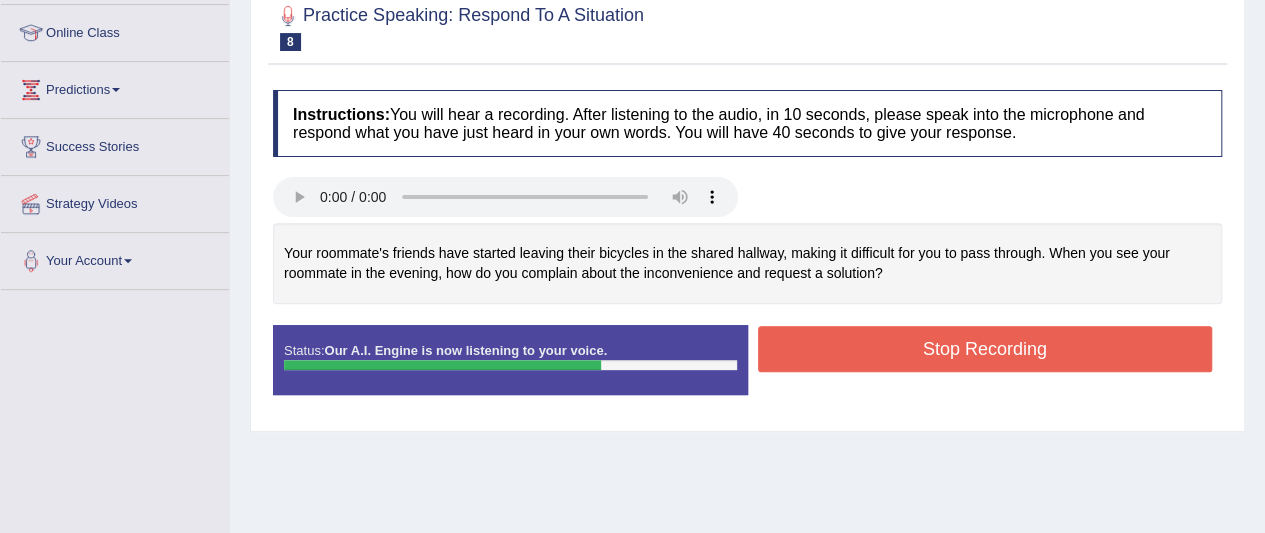 click on "Stop Recording" at bounding box center [985, 349] 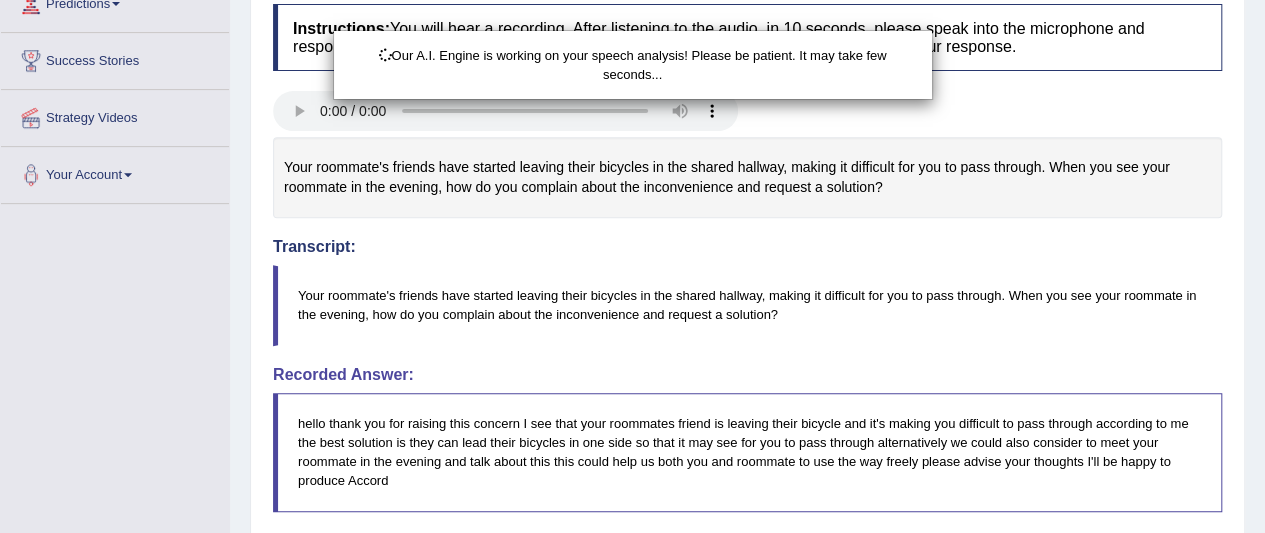 scroll, scrollTop: 447, scrollLeft: 0, axis: vertical 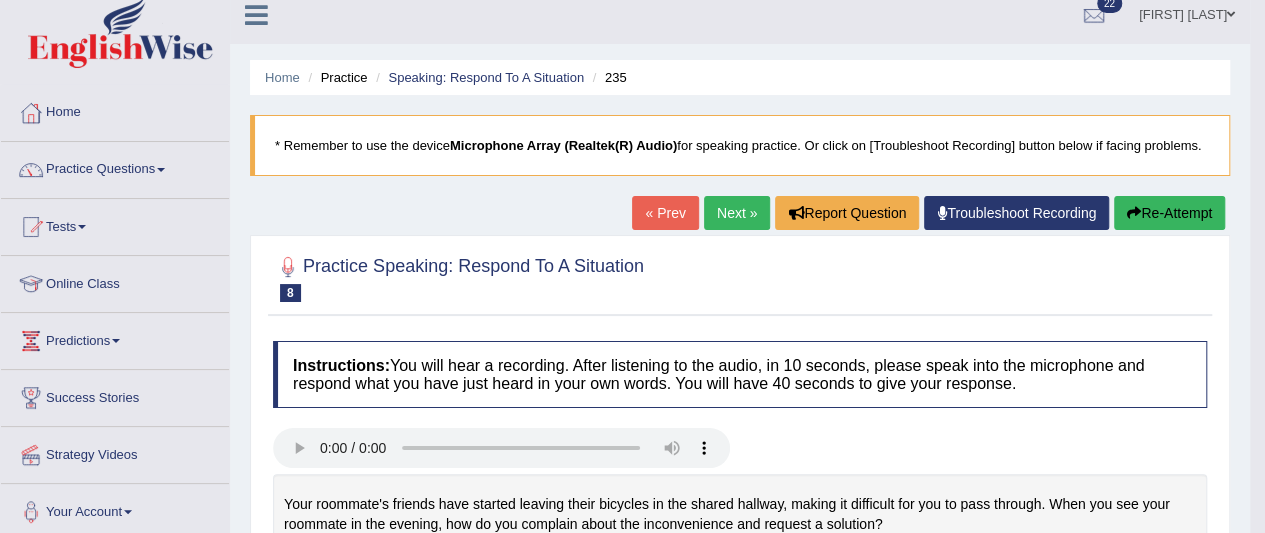 click on "Next »" at bounding box center (737, 213) 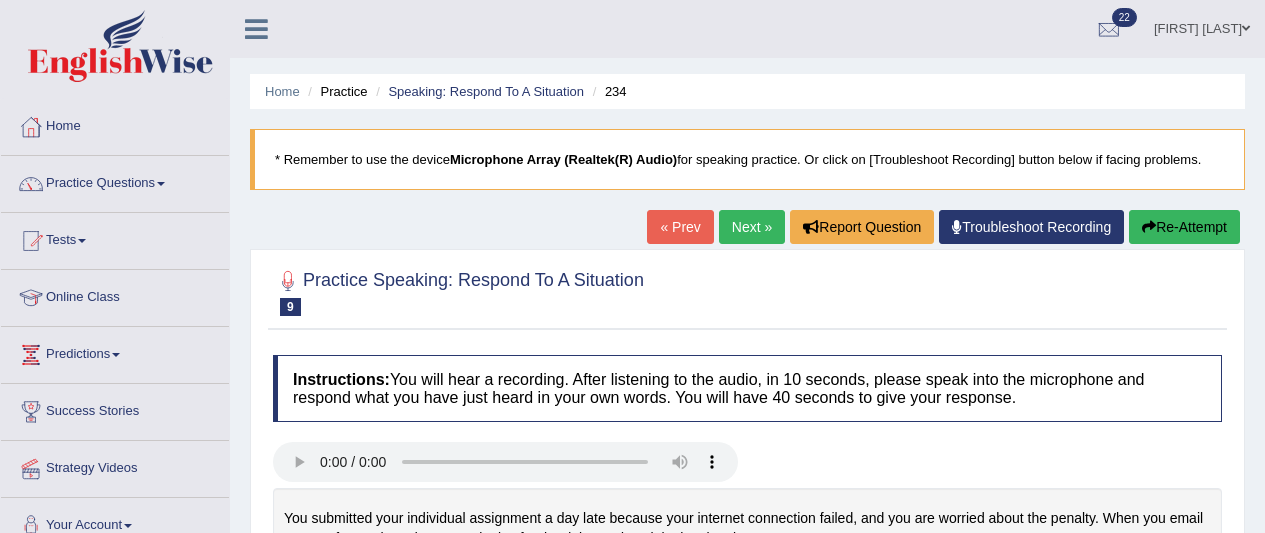 scroll, scrollTop: 134, scrollLeft: 0, axis: vertical 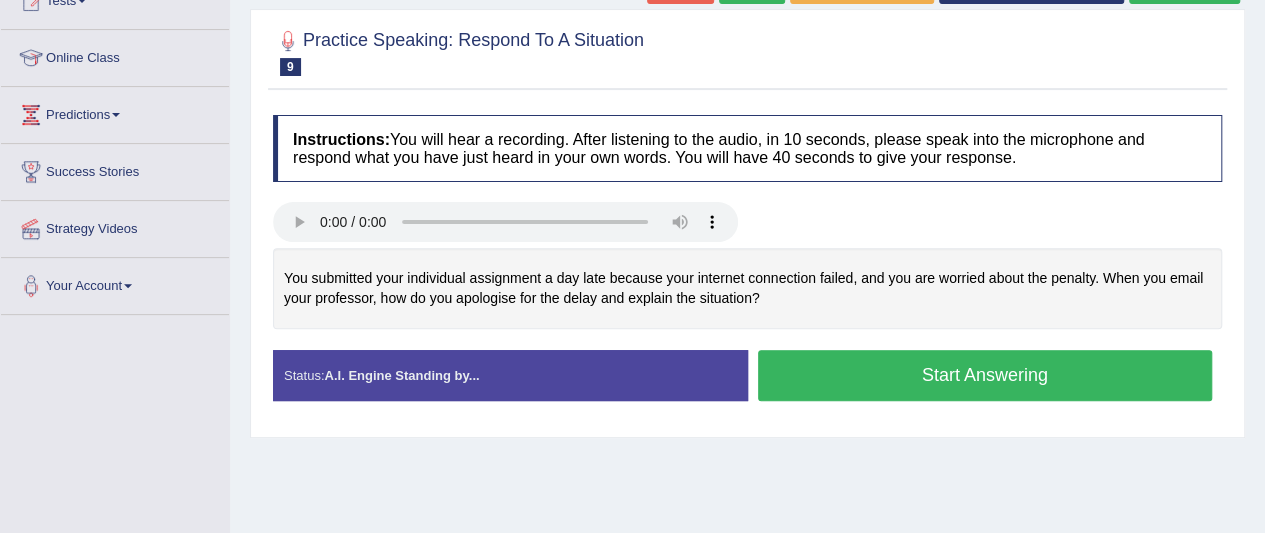 click on "Start Answering" at bounding box center [985, 375] 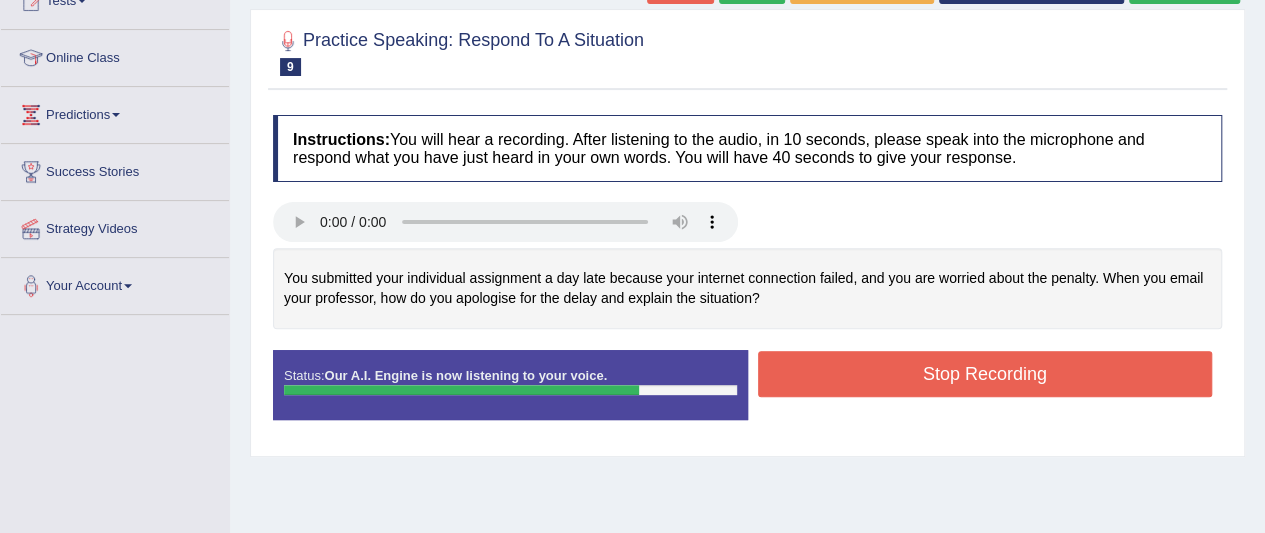click on "Start Answering" at bounding box center [985, 350] 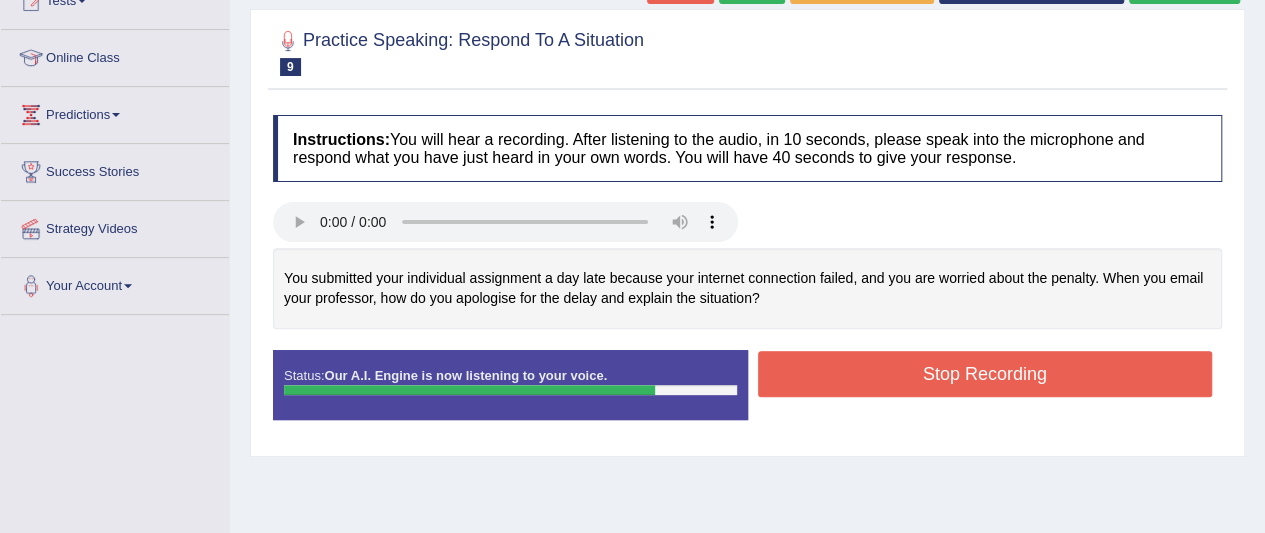 click on "Stop Recording" at bounding box center [985, 374] 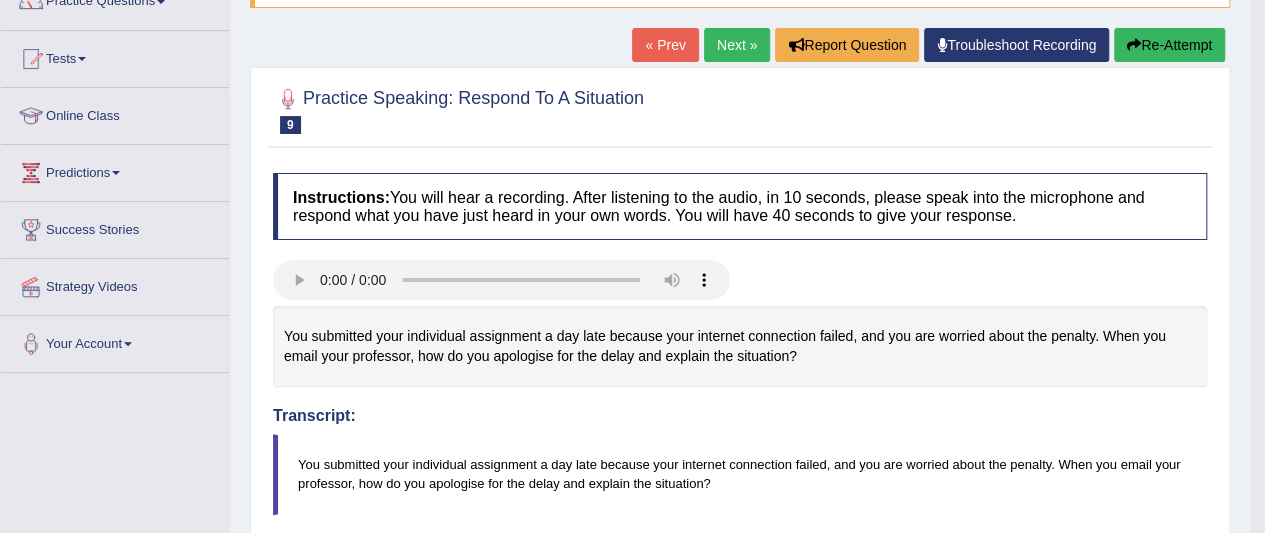 scroll, scrollTop: 0, scrollLeft: 0, axis: both 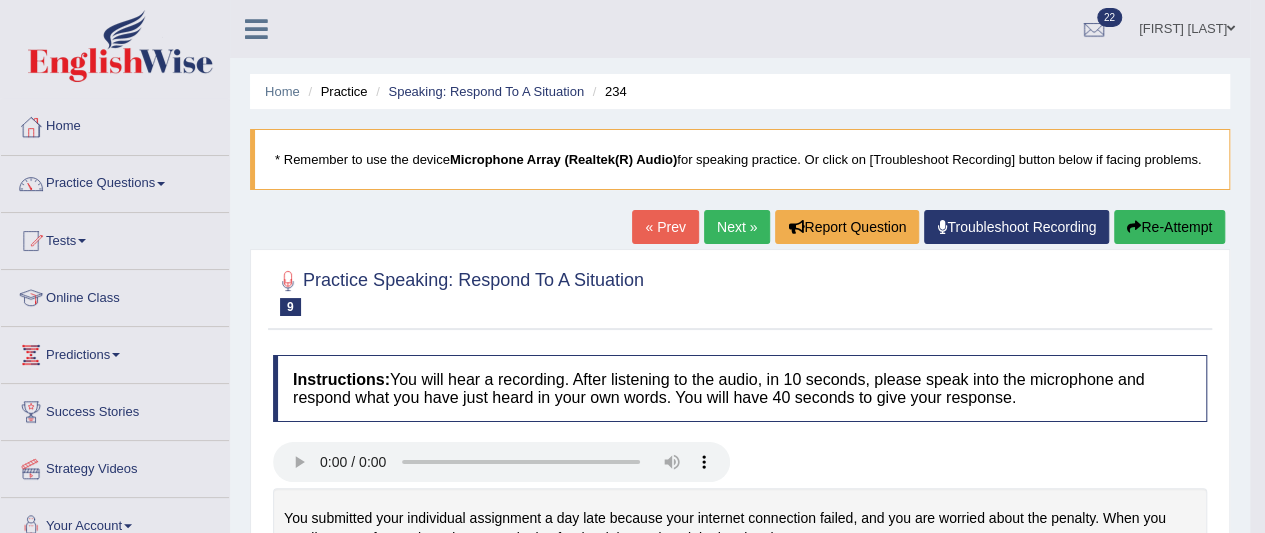 click on "Next »" at bounding box center (737, 227) 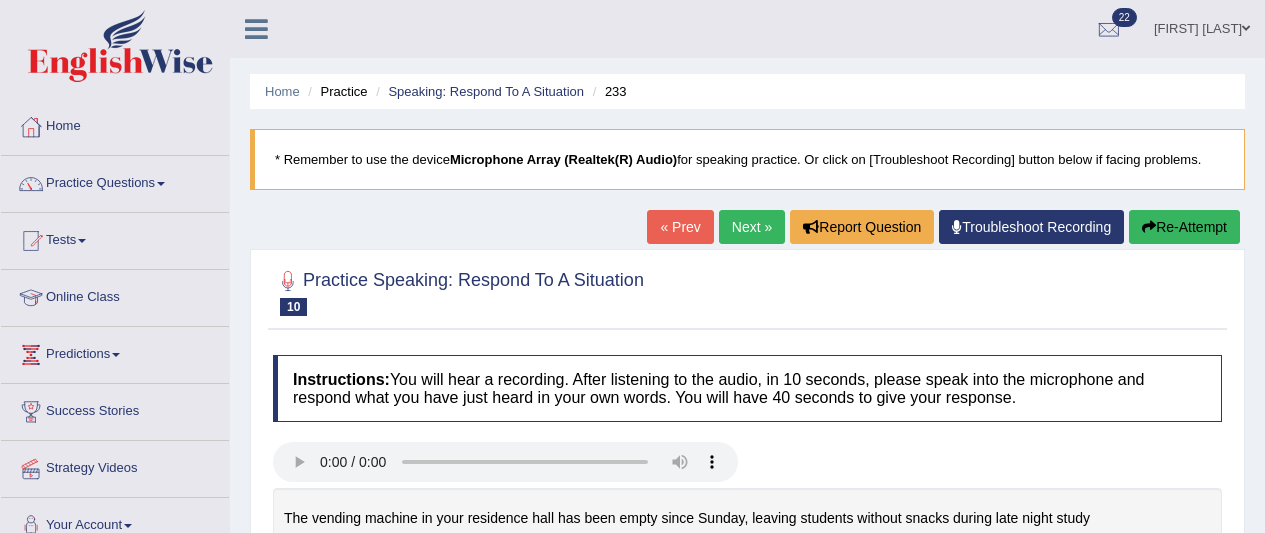 scroll, scrollTop: 0, scrollLeft: 0, axis: both 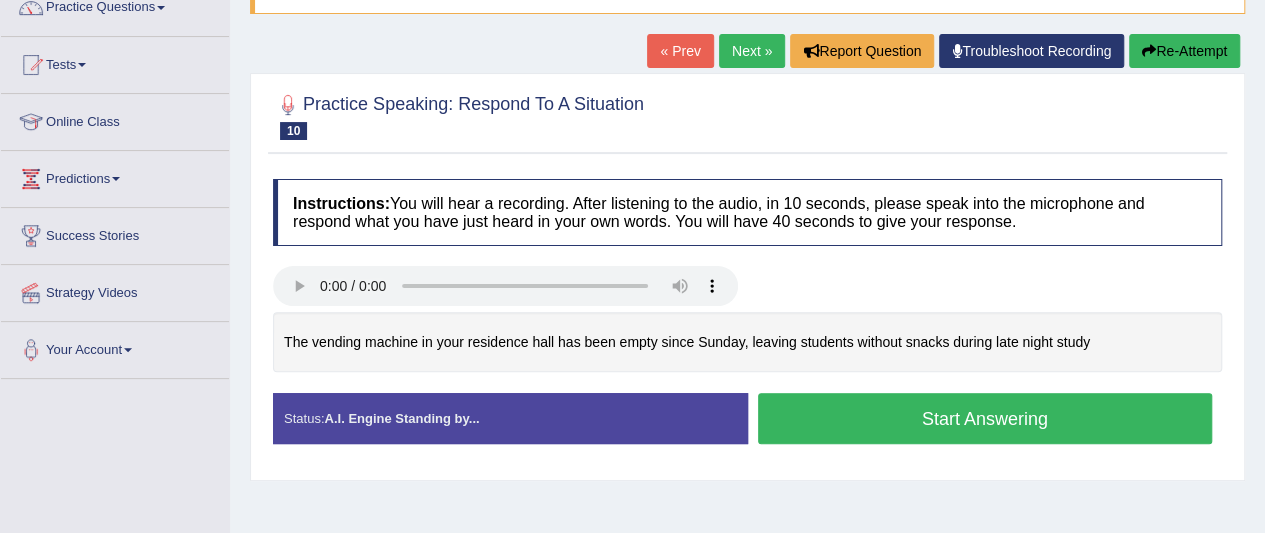 click on "Start Answering" at bounding box center (985, 418) 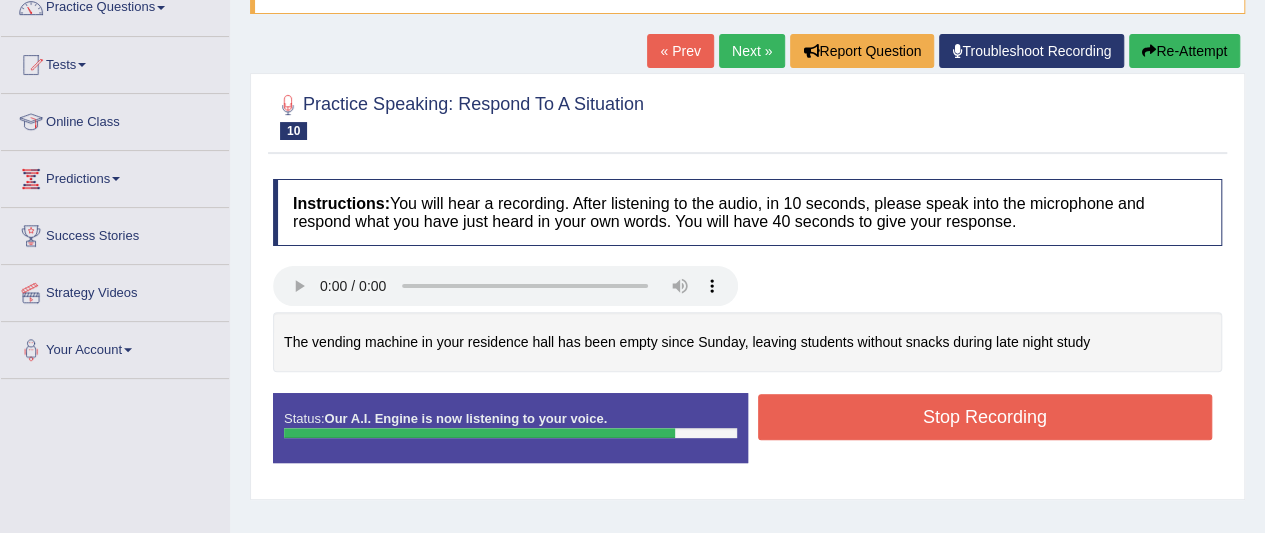click on "Stop Recording" at bounding box center [985, 417] 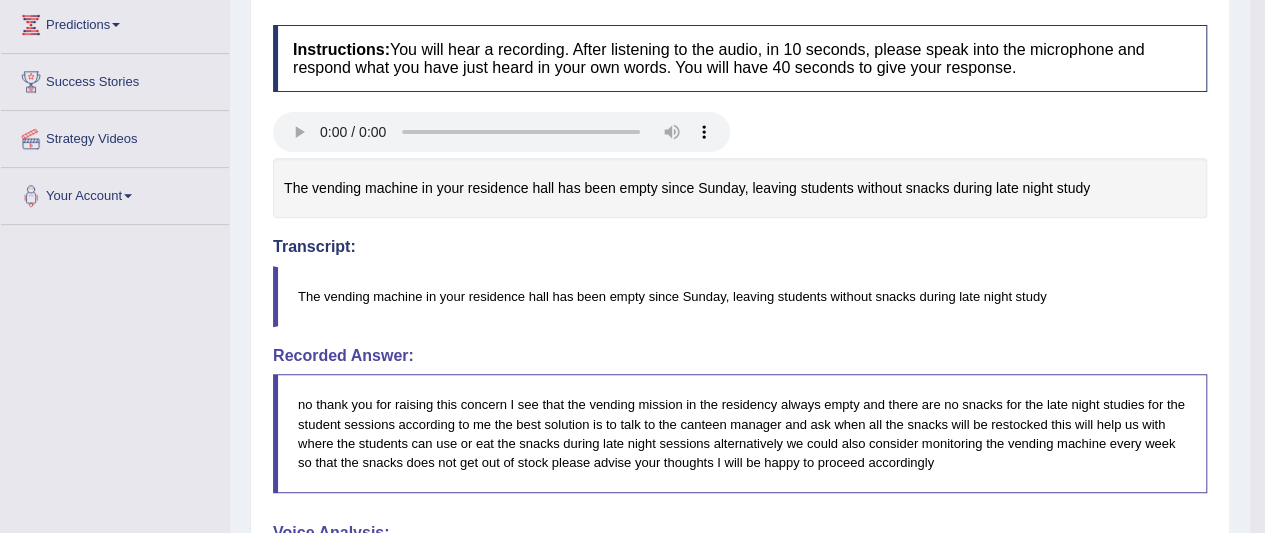scroll, scrollTop: 0, scrollLeft: 0, axis: both 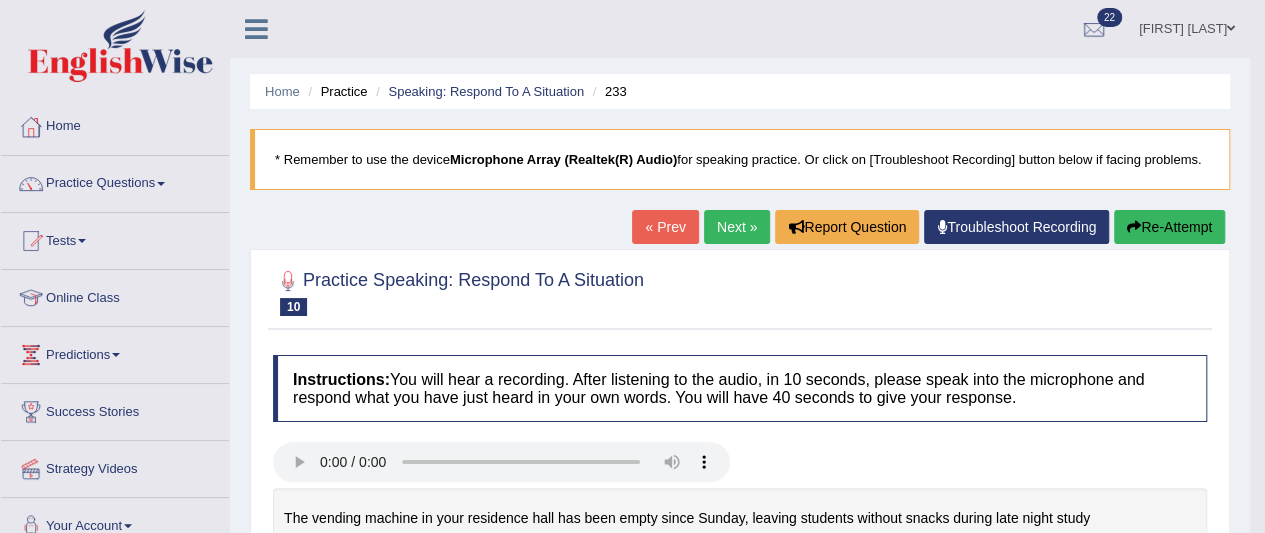 click at bounding box center [161, 184] 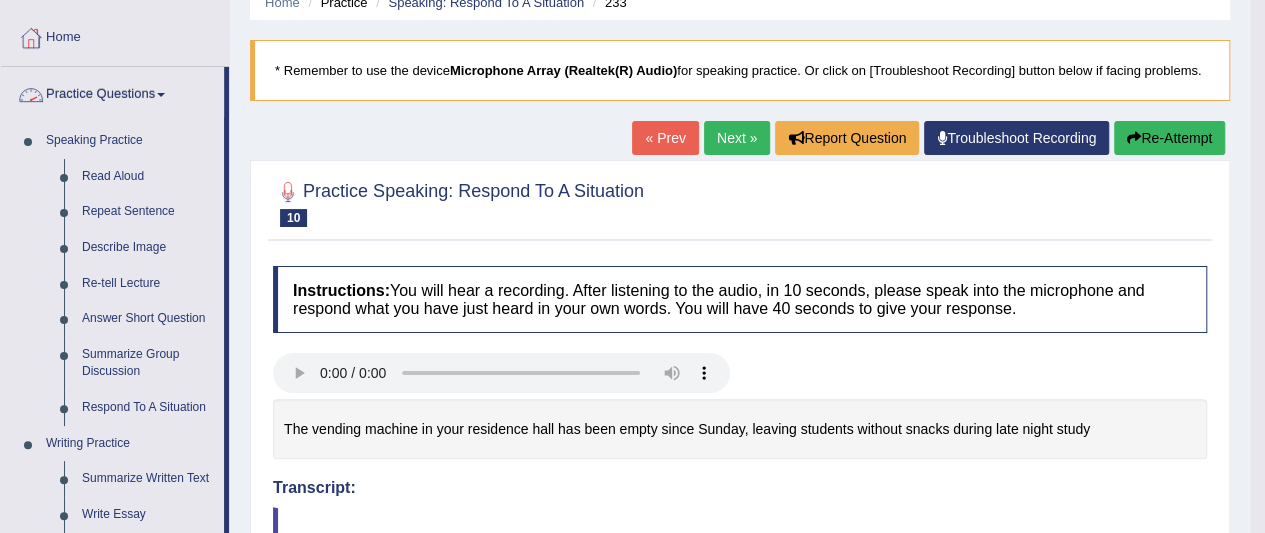 scroll, scrollTop: 109, scrollLeft: 0, axis: vertical 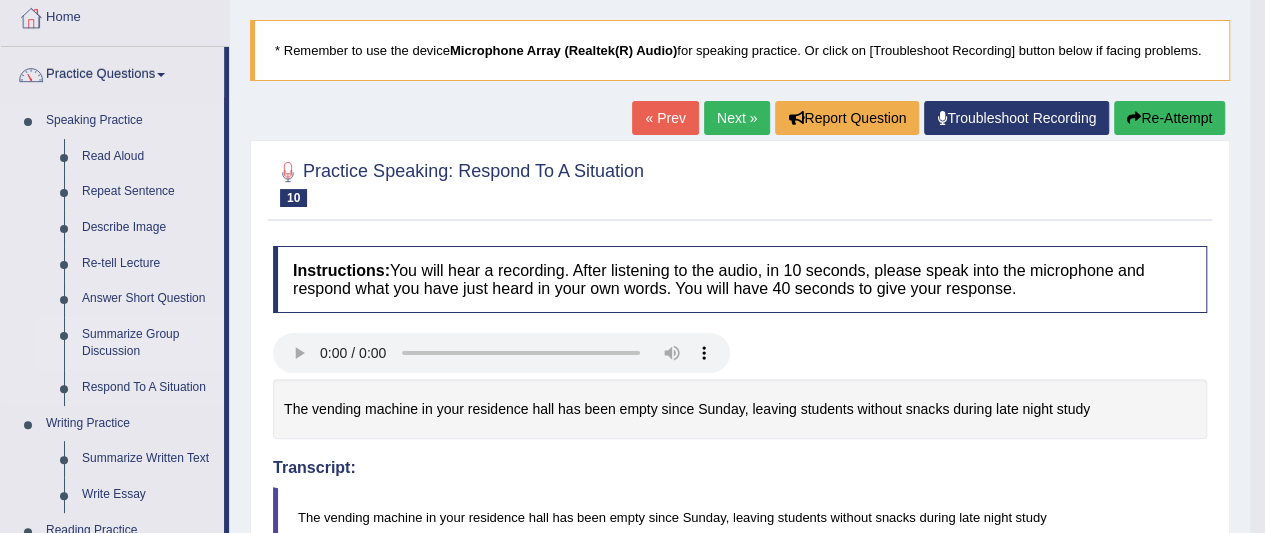 click on "Summarize Group Discussion" at bounding box center (148, 343) 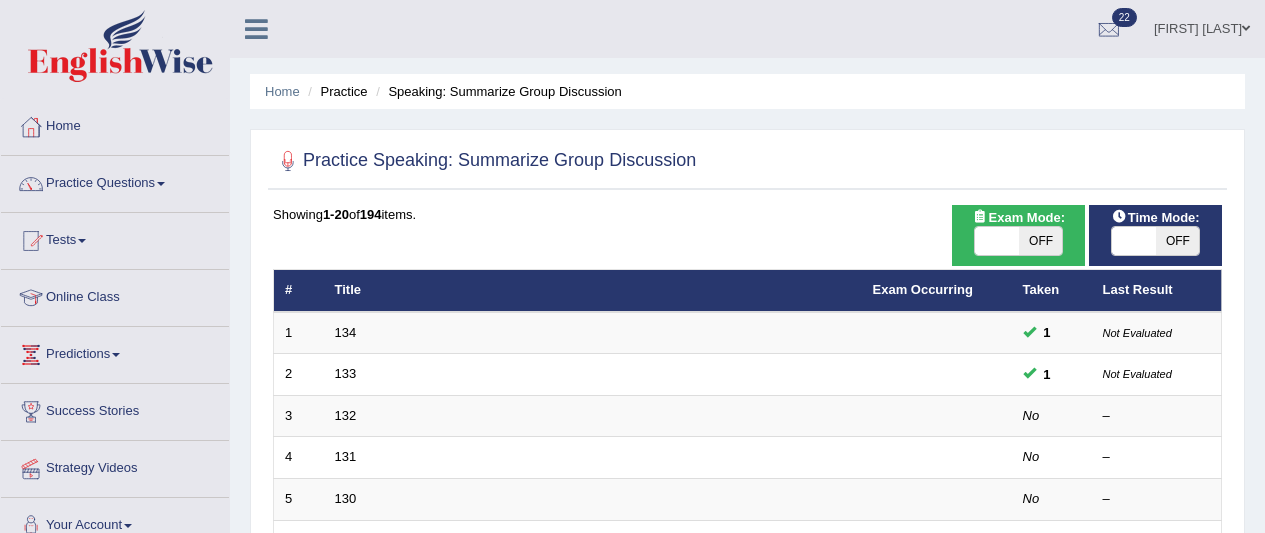 scroll, scrollTop: 0, scrollLeft: 0, axis: both 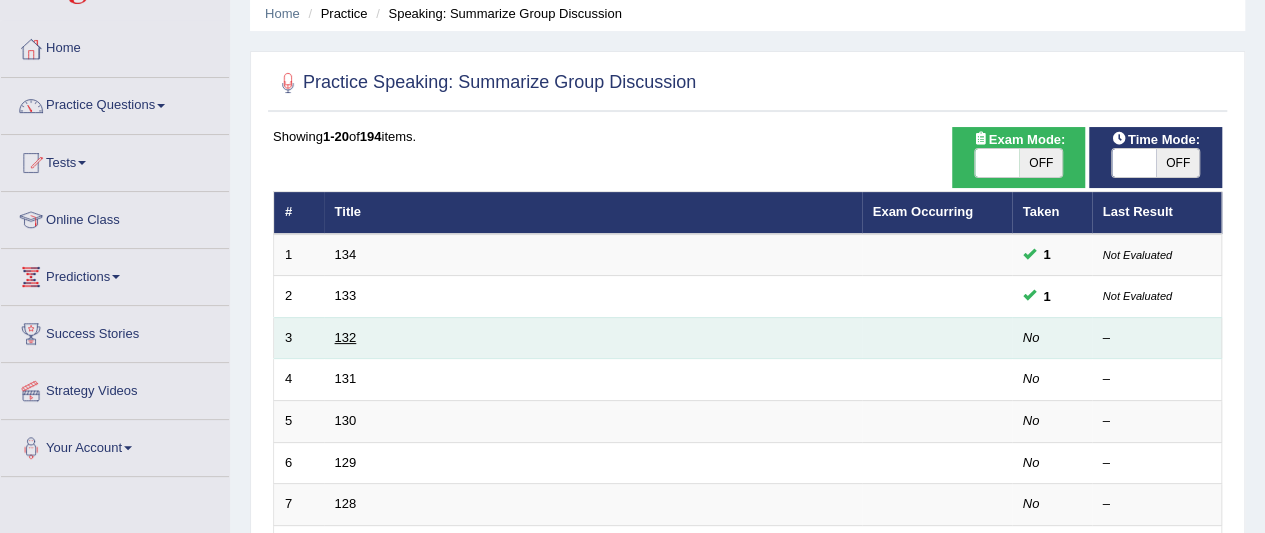 click on "132" at bounding box center (346, 337) 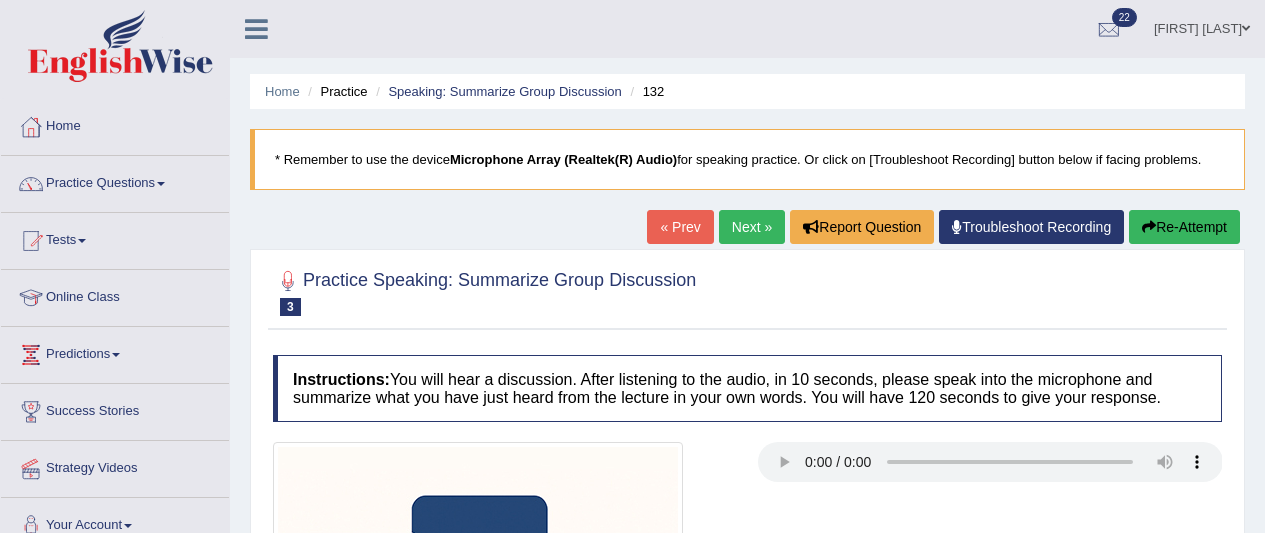 scroll, scrollTop: 232, scrollLeft: 0, axis: vertical 